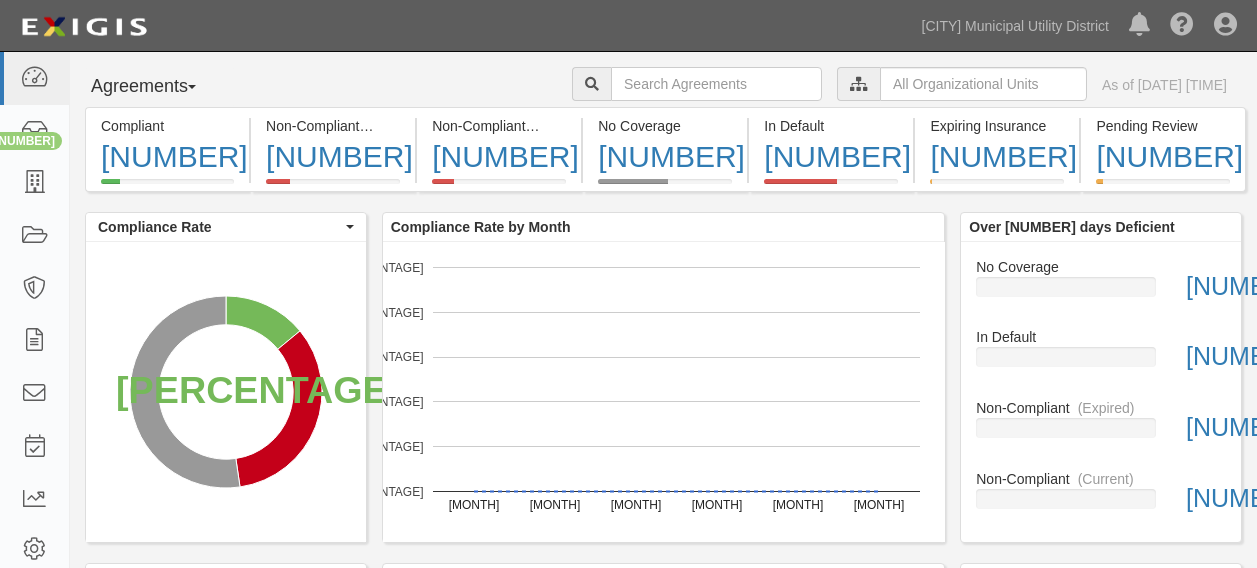 scroll, scrollTop: 0, scrollLeft: 0, axis: both 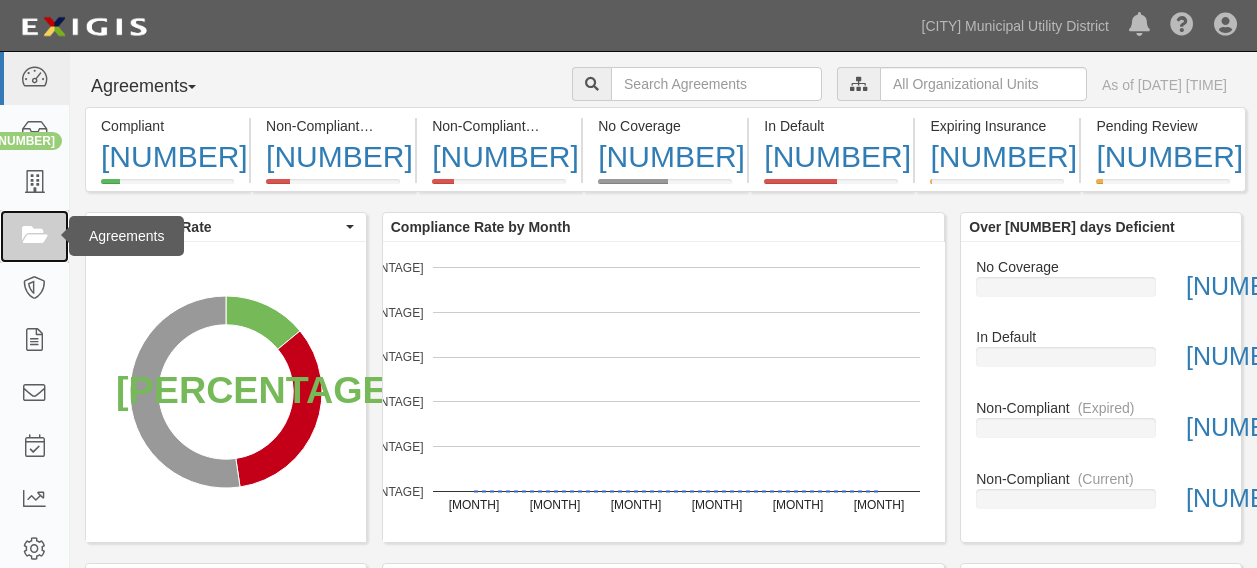 click at bounding box center (34, 236) 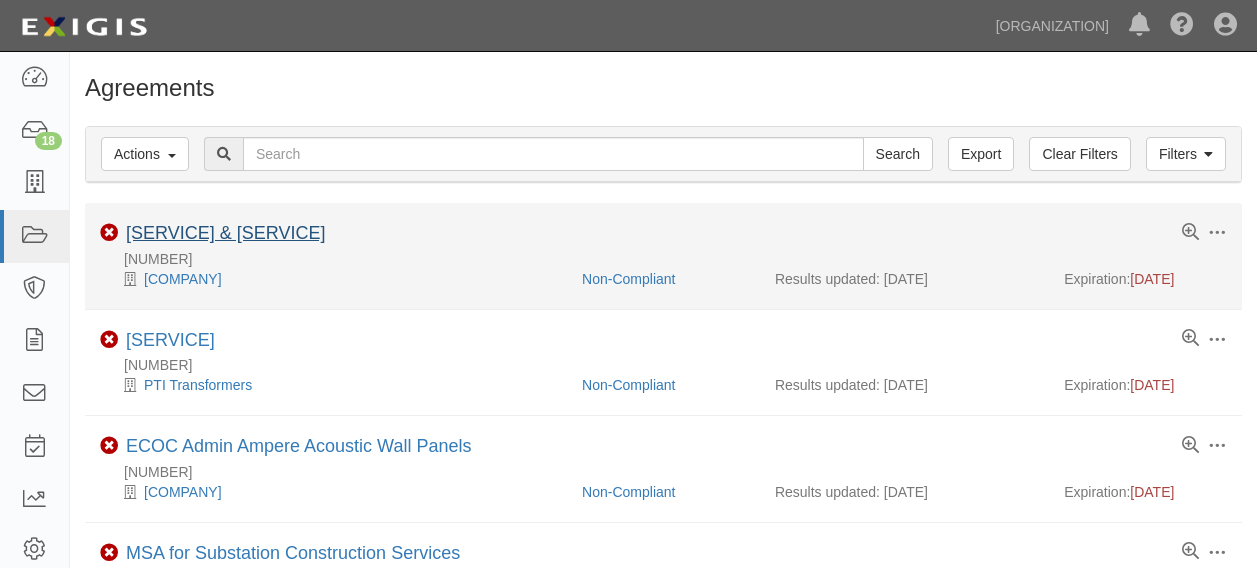 scroll, scrollTop: 0, scrollLeft: 0, axis: both 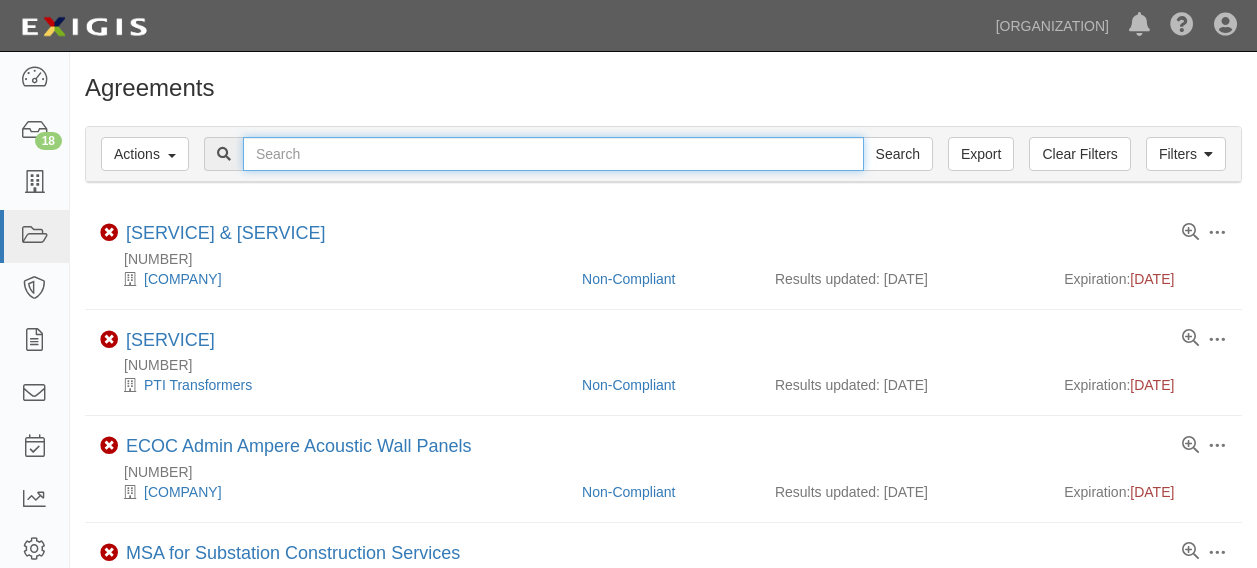 click at bounding box center [553, 154] 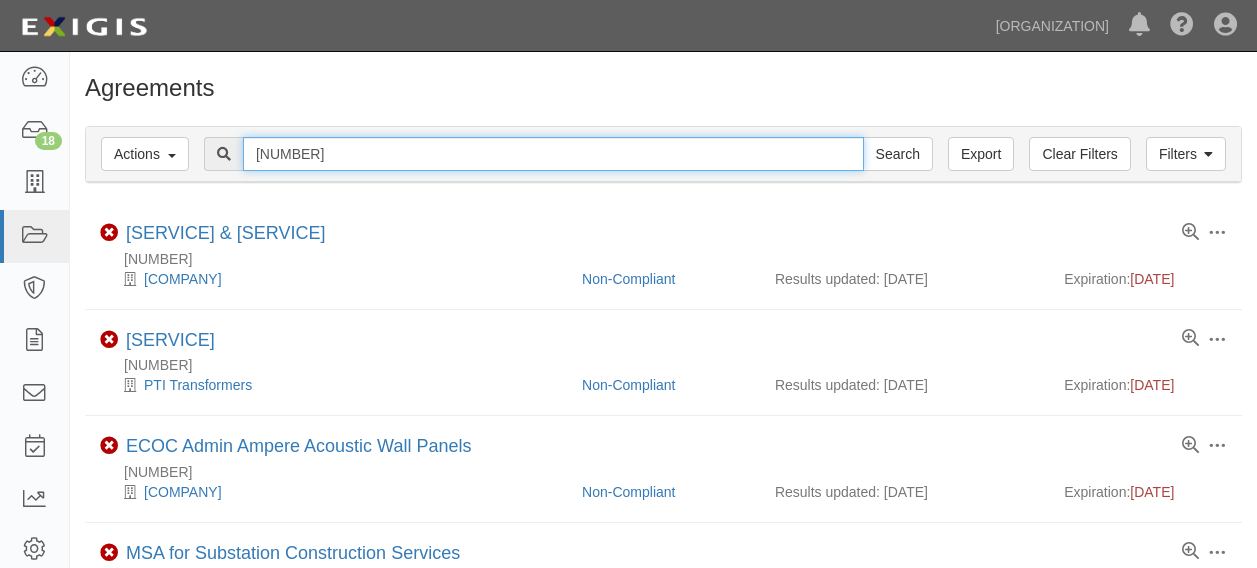 type on "4600001917" 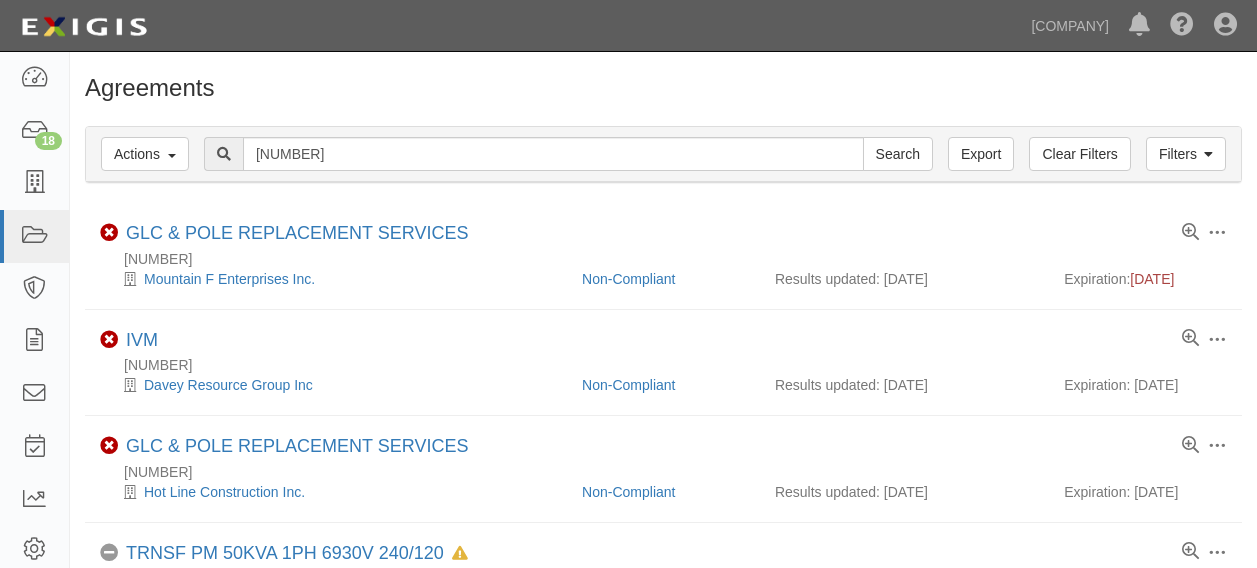 scroll, scrollTop: 0, scrollLeft: 0, axis: both 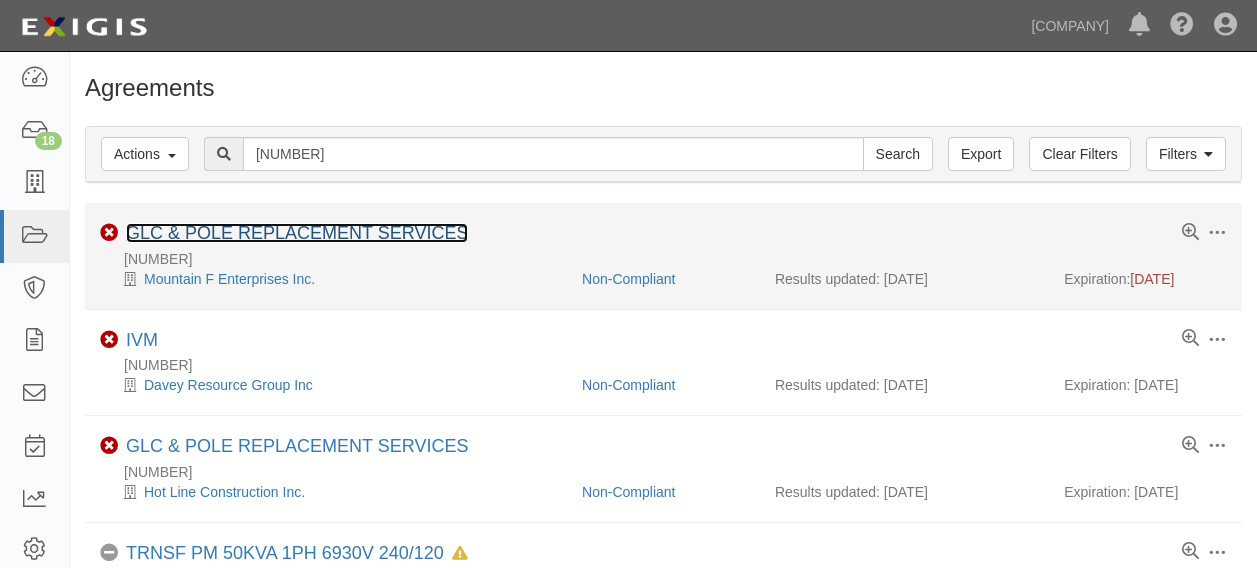 click on "GLC & POLE REPLACEMENT SERVICES" at bounding box center (297, 233) 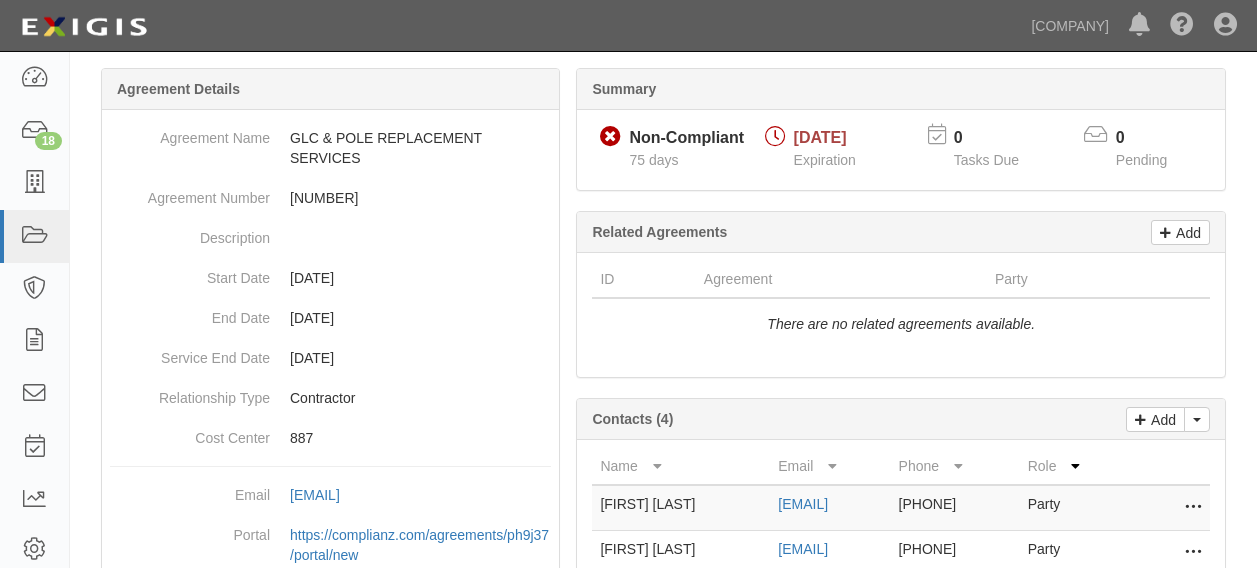 scroll, scrollTop: 0, scrollLeft: 0, axis: both 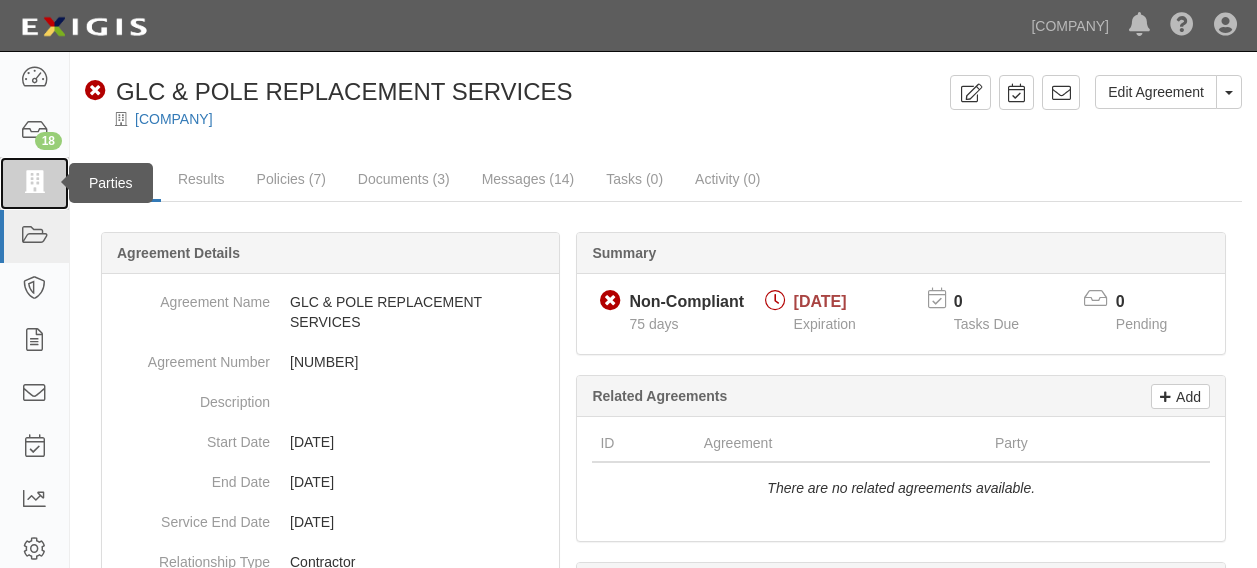 click at bounding box center [34, 183] 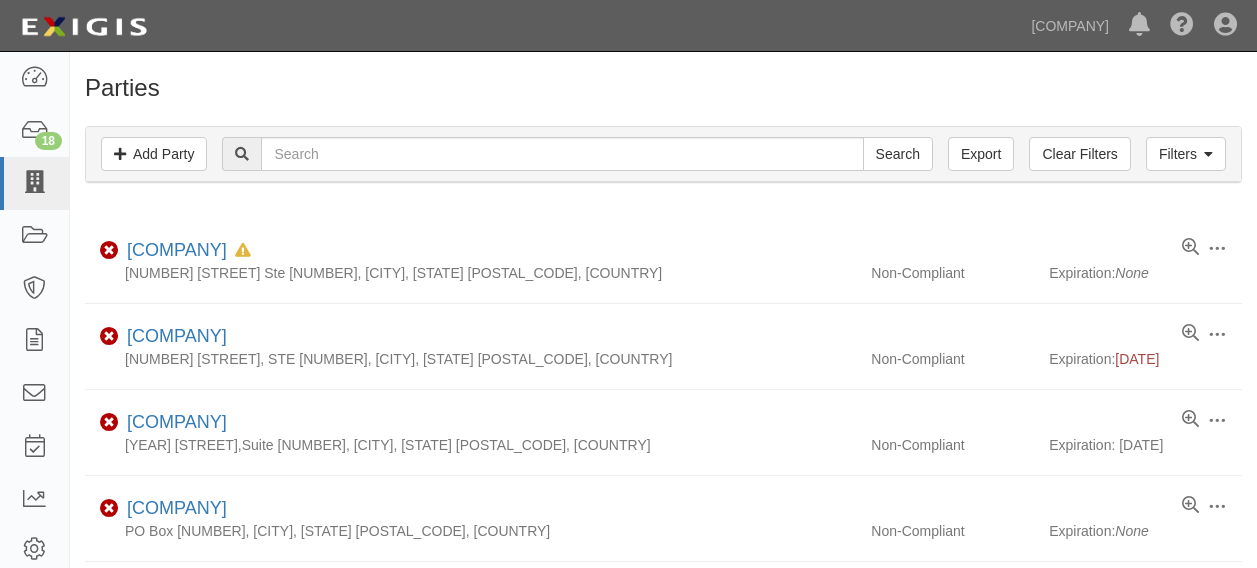 scroll, scrollTop: 0, scrollLeft: 0, axis: both 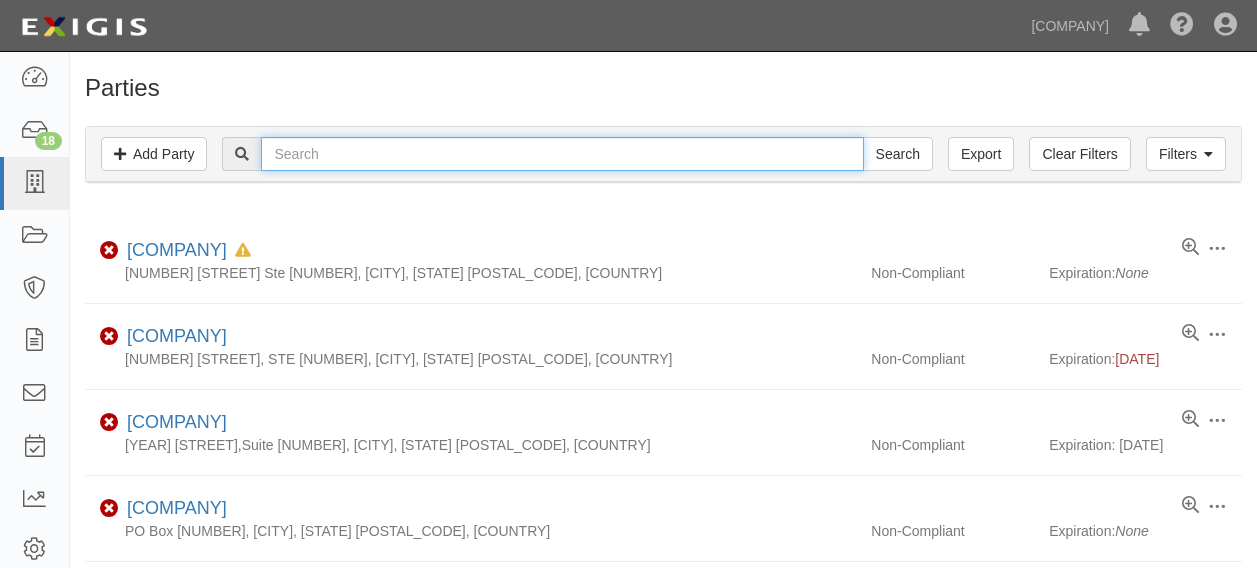 click at bounding box center (562, 154) 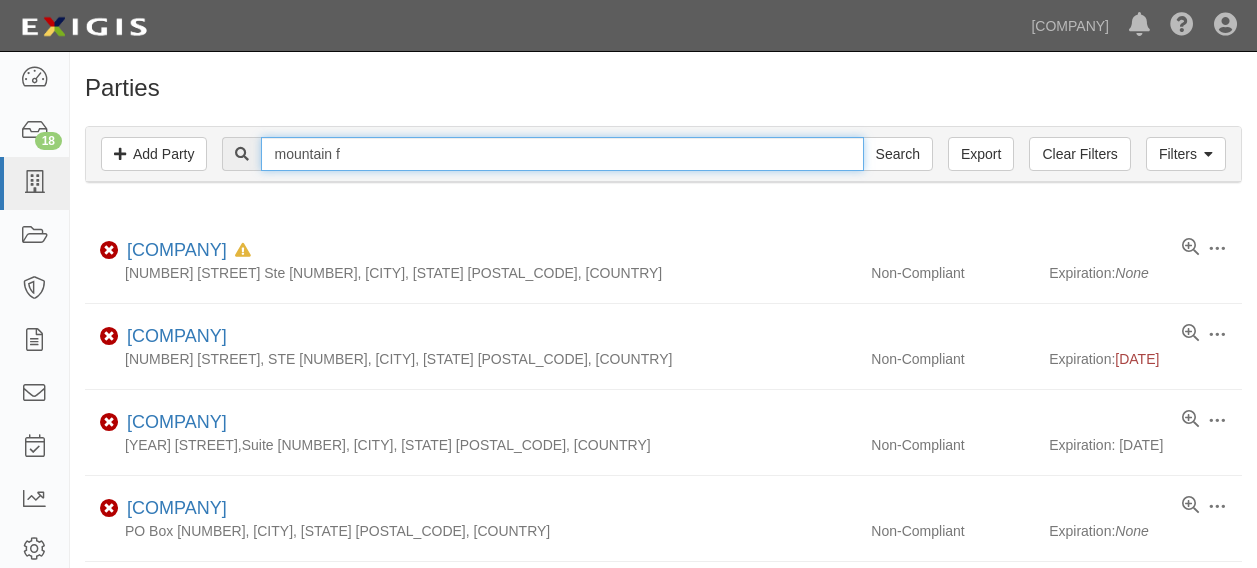 type on "mountain f" 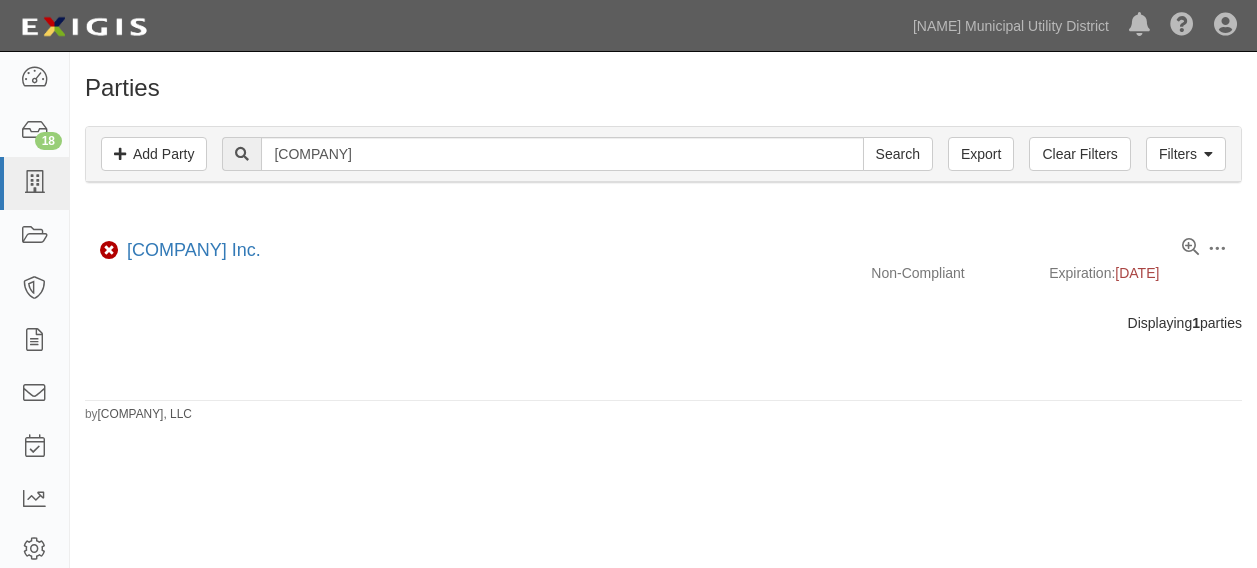 scroll, scrollTop: 0, scrollLeft: 0, axis: both 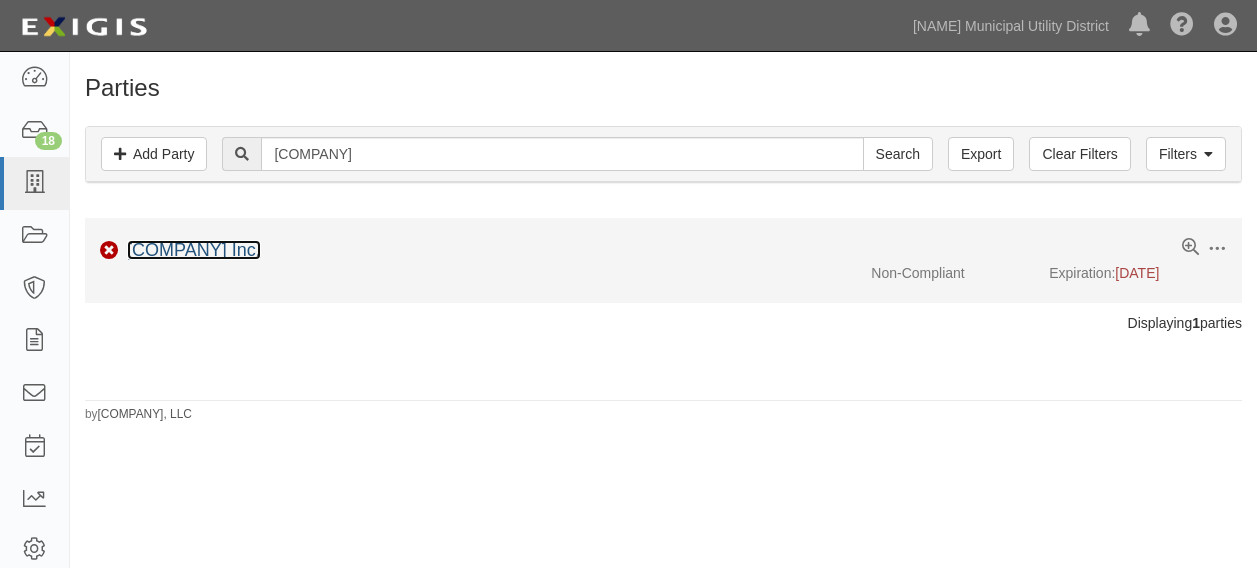 click on "[COMPANY]" at bounding box center [194, 250] 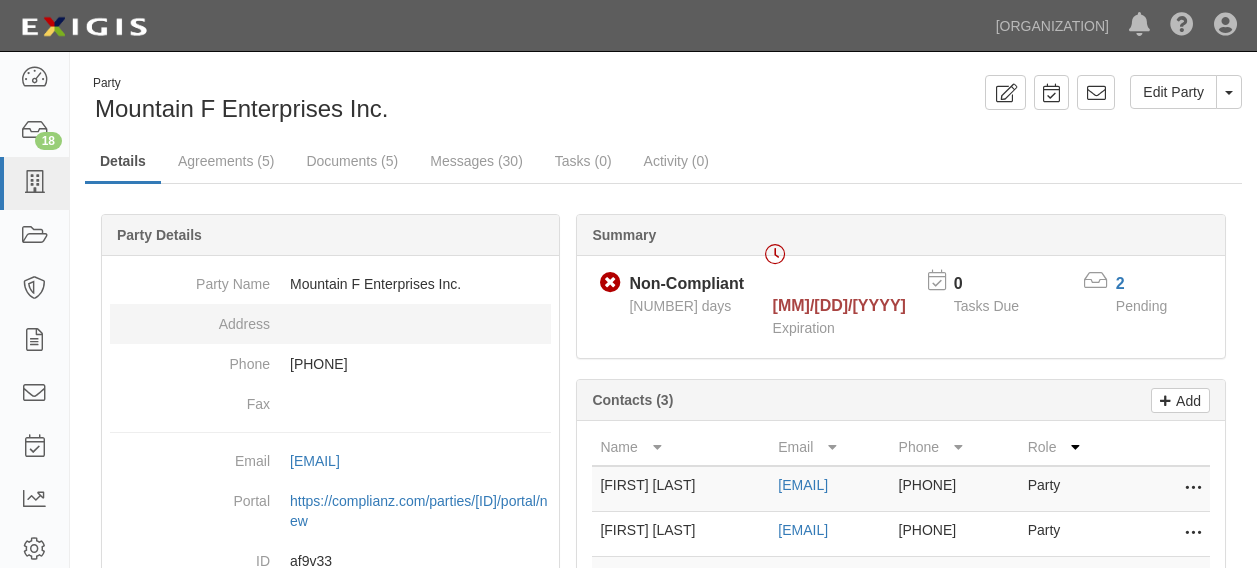 scroll, scrollTop: 0, scrollLeft: 0, axis: both 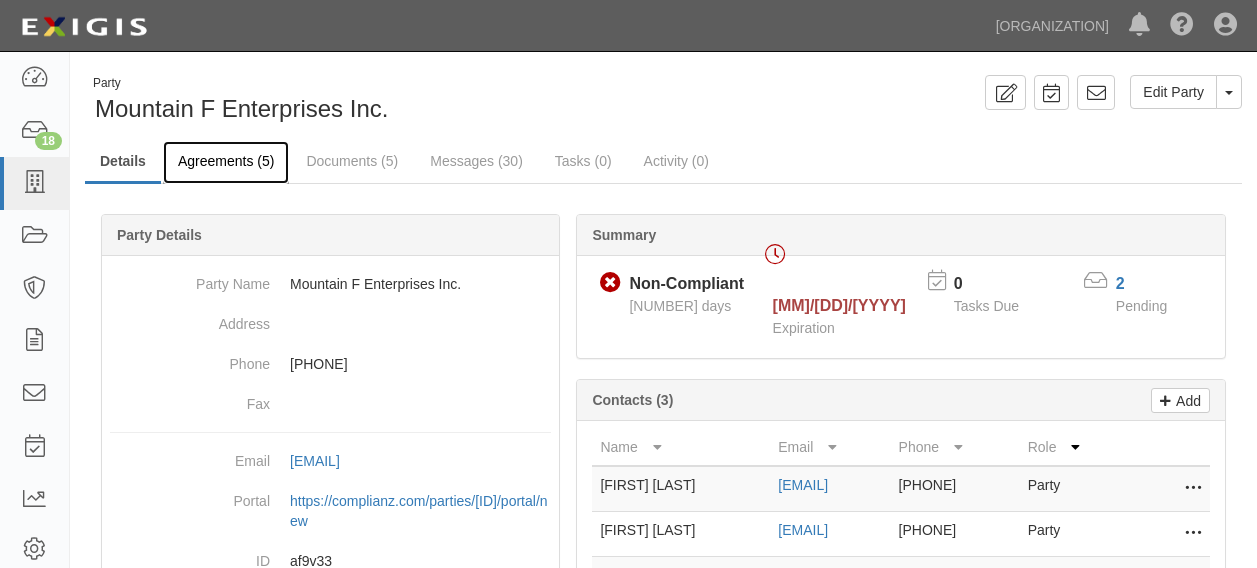 click on "Agreements (5)" at bounding box center [226, 162] 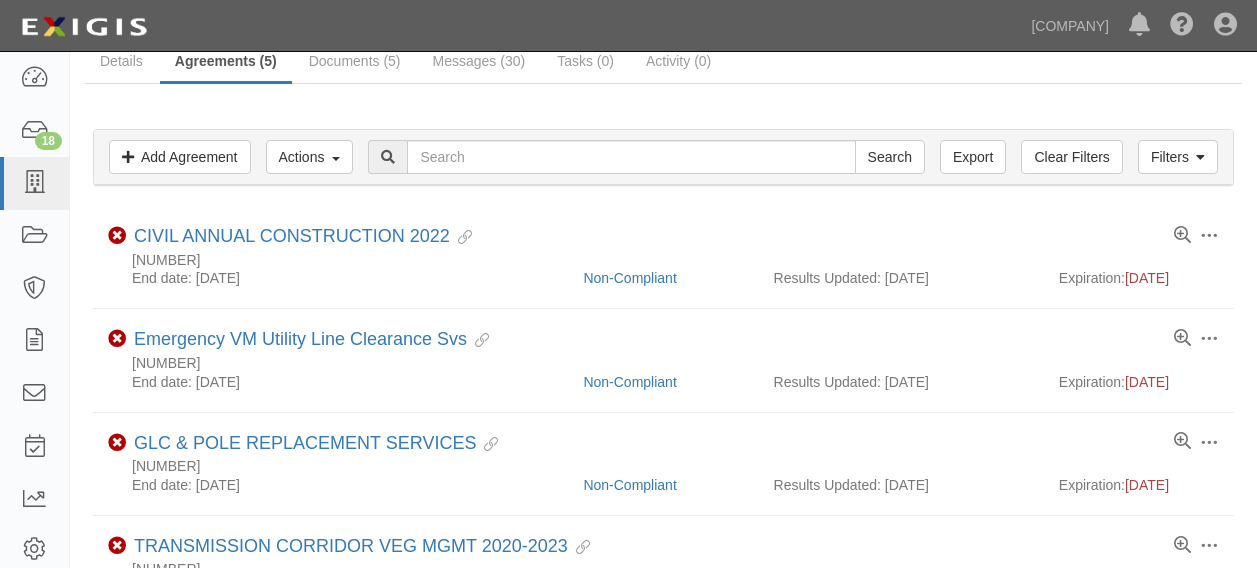 scroll, scrollTop: 0, scrollLeft: 0, axis: both 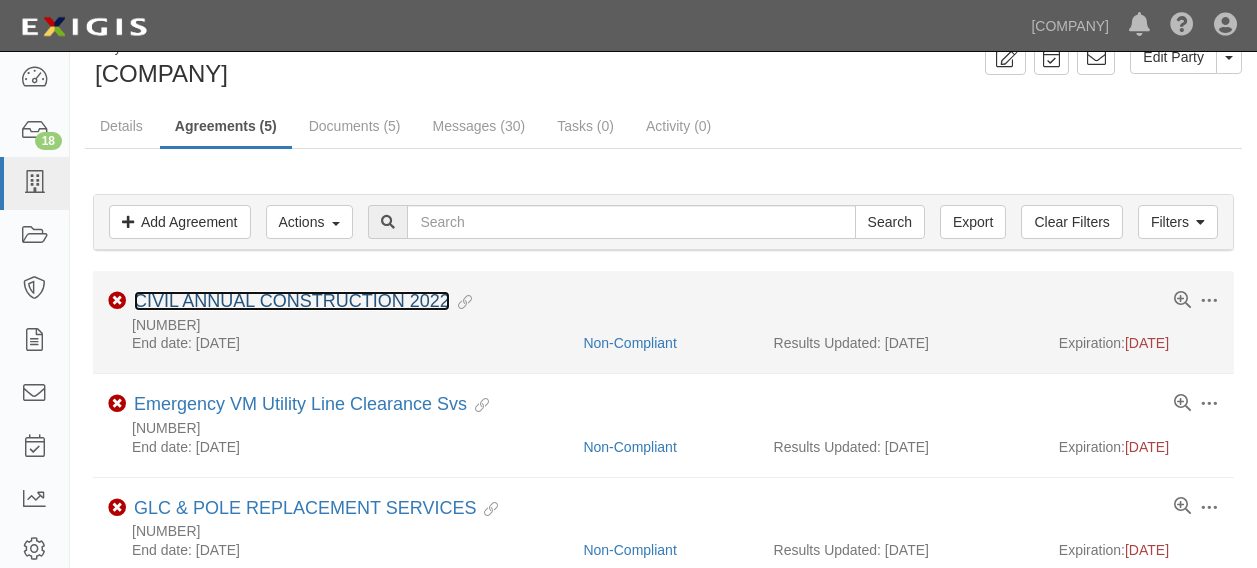 click on "CIVIL ANNUAL CONSTRUCTION 2022" at bounding box center [292, 301] 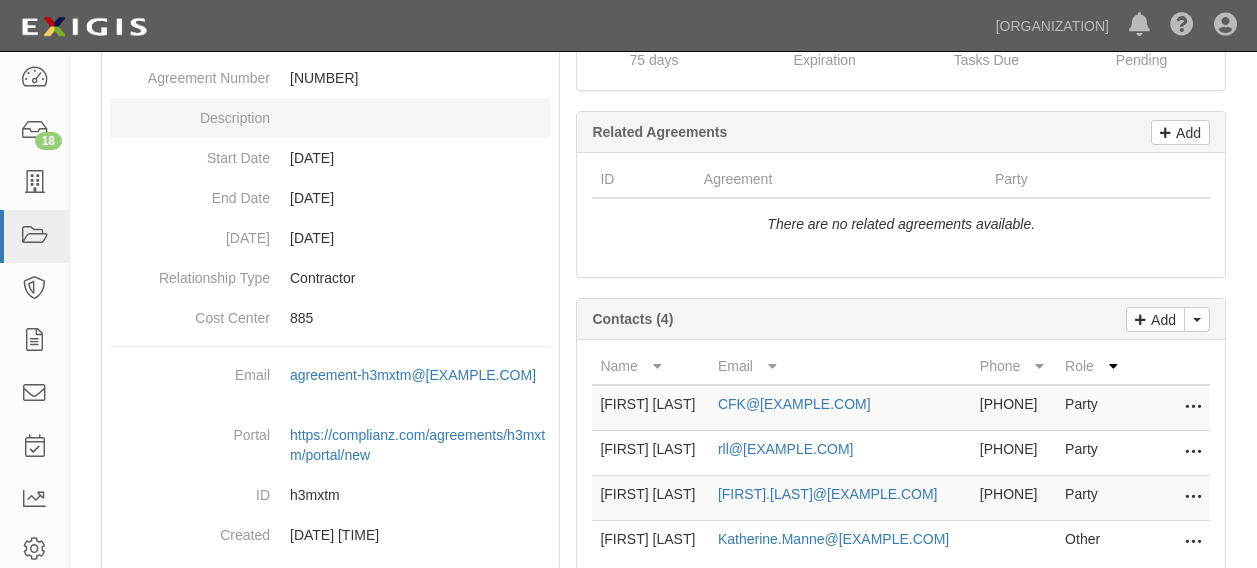 scroll, scrollTop: 0, scrollLeft: 0, axis: both 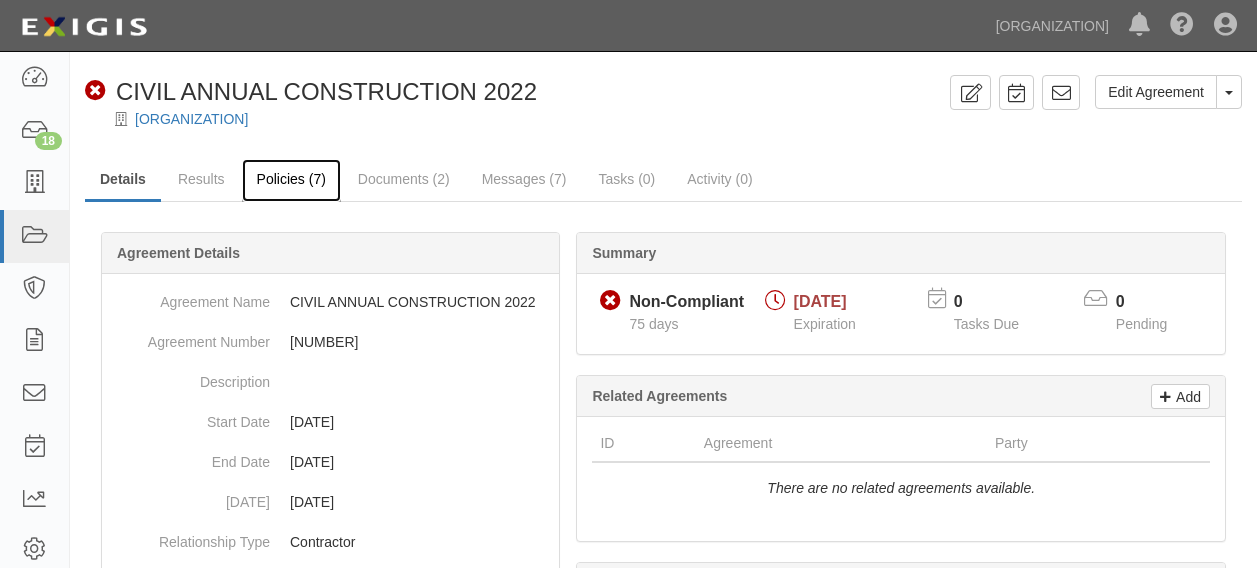 click on "Policies (7)" at bounding box center (291, 180) 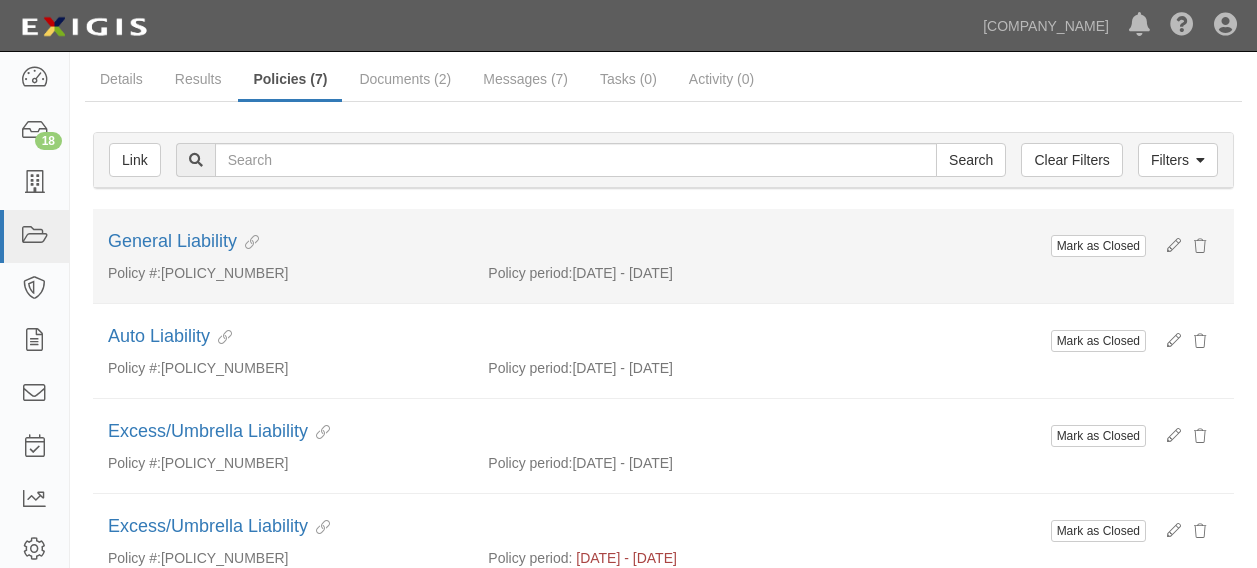 scroll, scrollTop: 0, scrollLeft: 0, axis: both 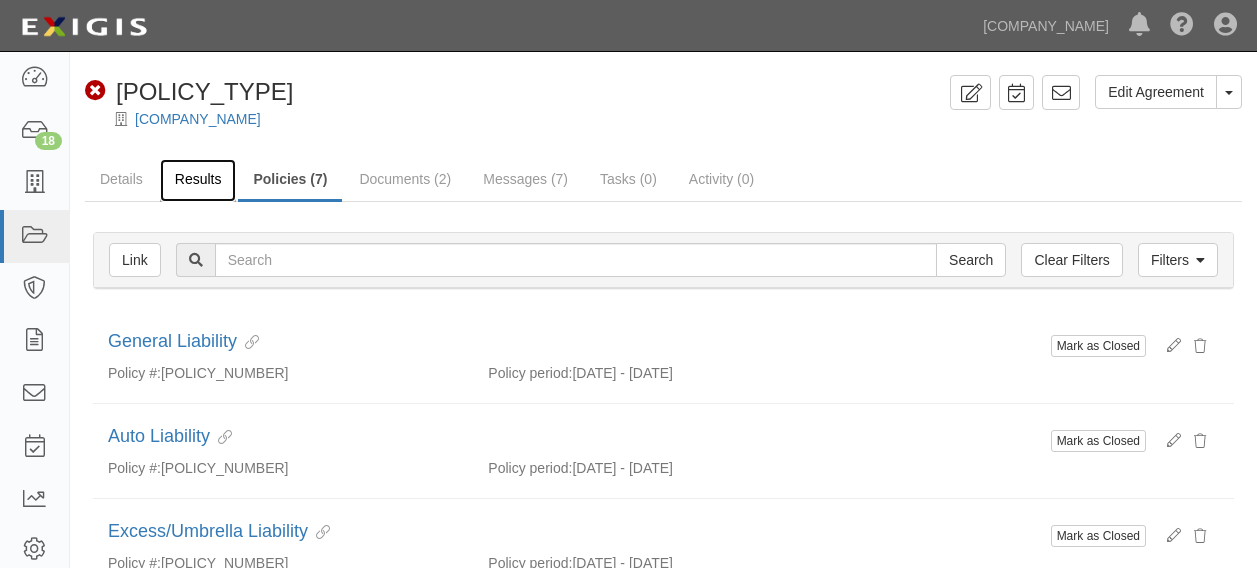click on "Results" at bounding box center (198, 180) 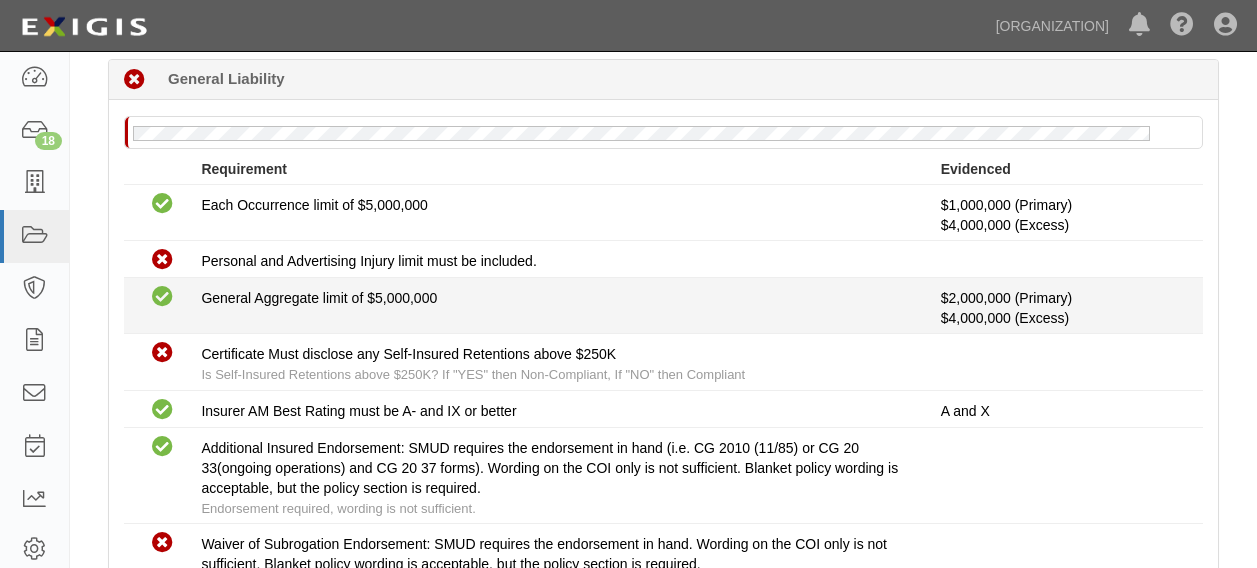 scroll, scrollTop: 100, scrollLeft: 0, axis: vertical 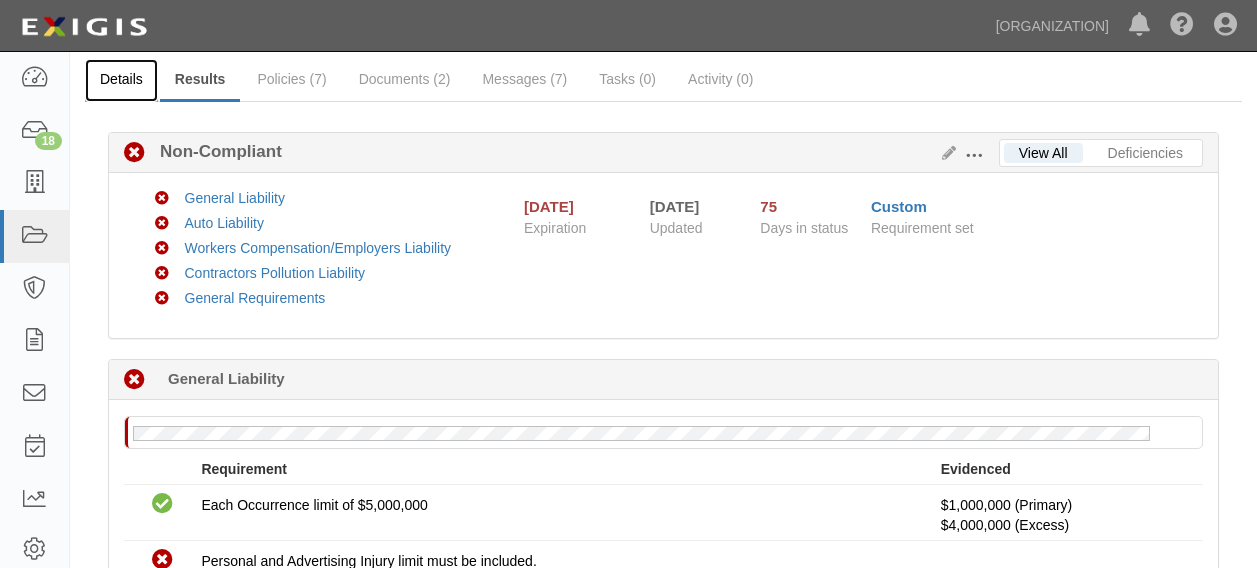 click on "Details" at bounding box center (121, 80) 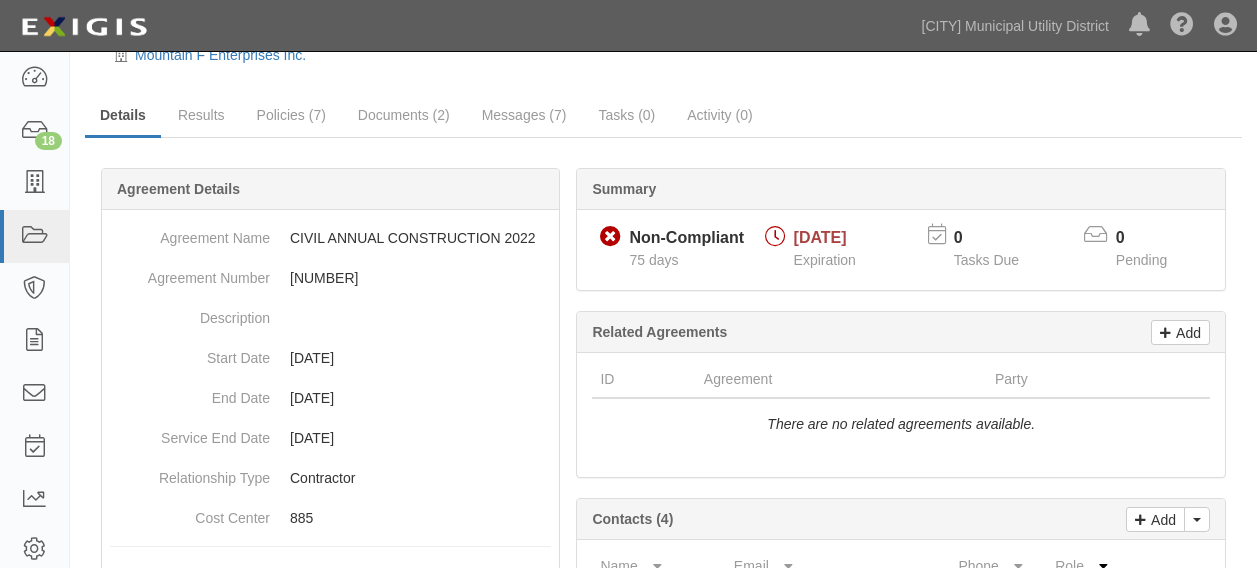 scroll, scrollTop: 0, scrollLeft: 0, axis: both 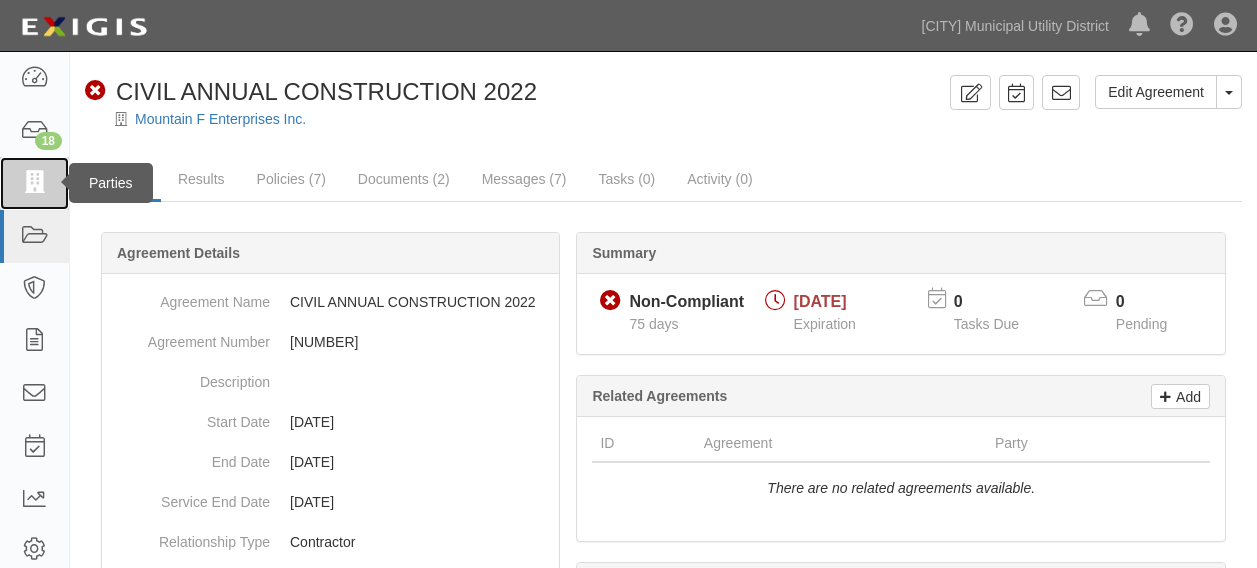 click at bounding box center (34, 183) 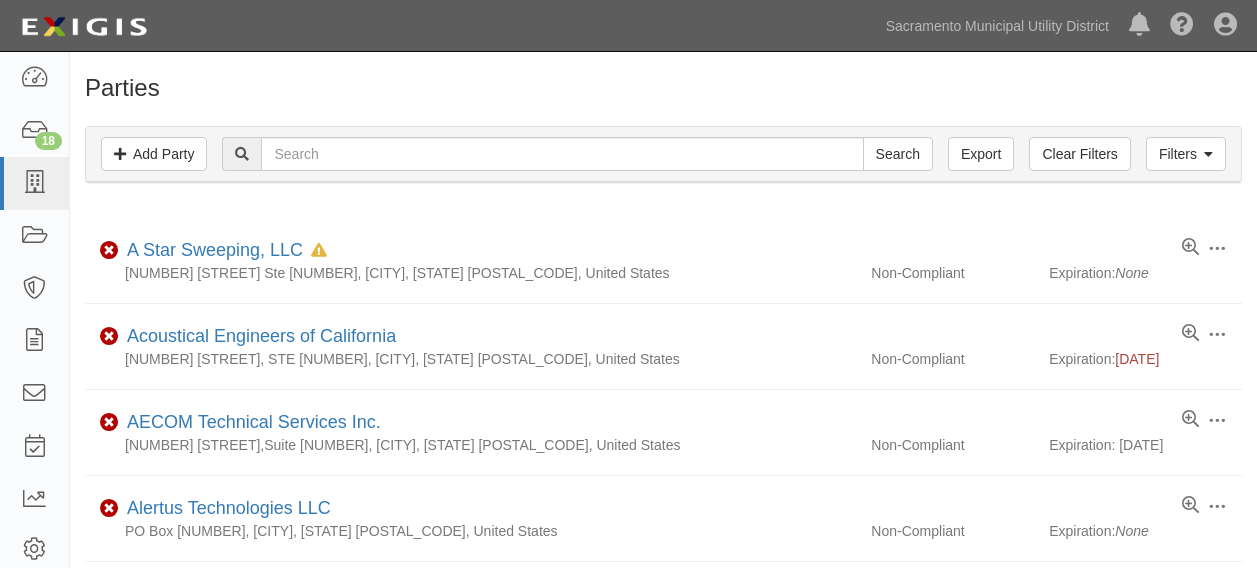 scroll, scrollTop: 0, scrollLeft: 0, axis: both 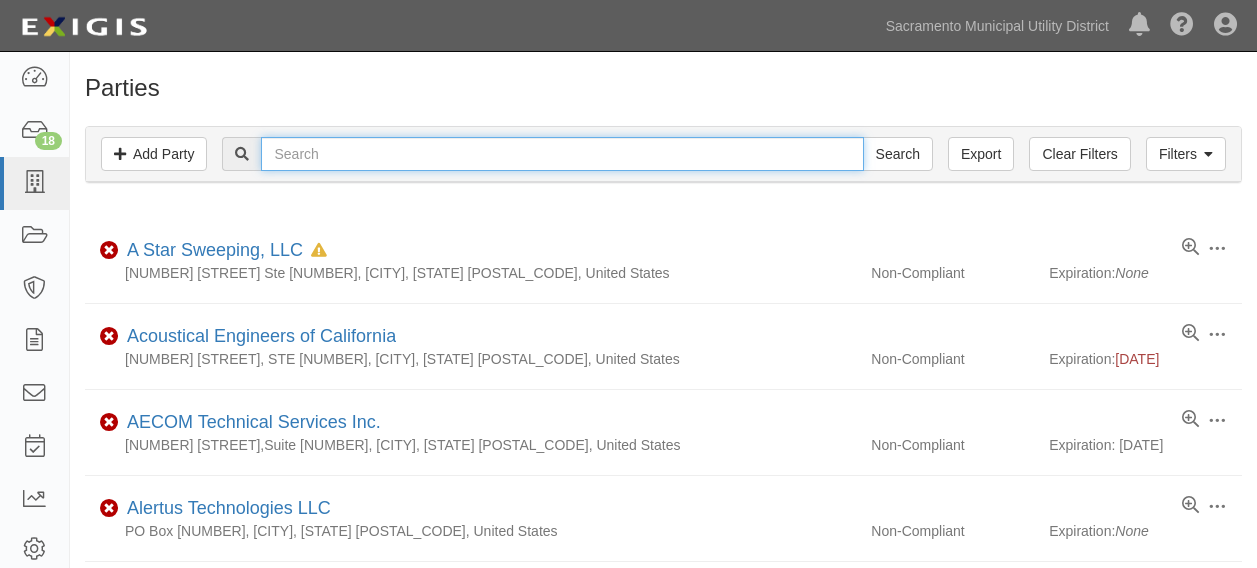 click at bounding box center [562, 154] 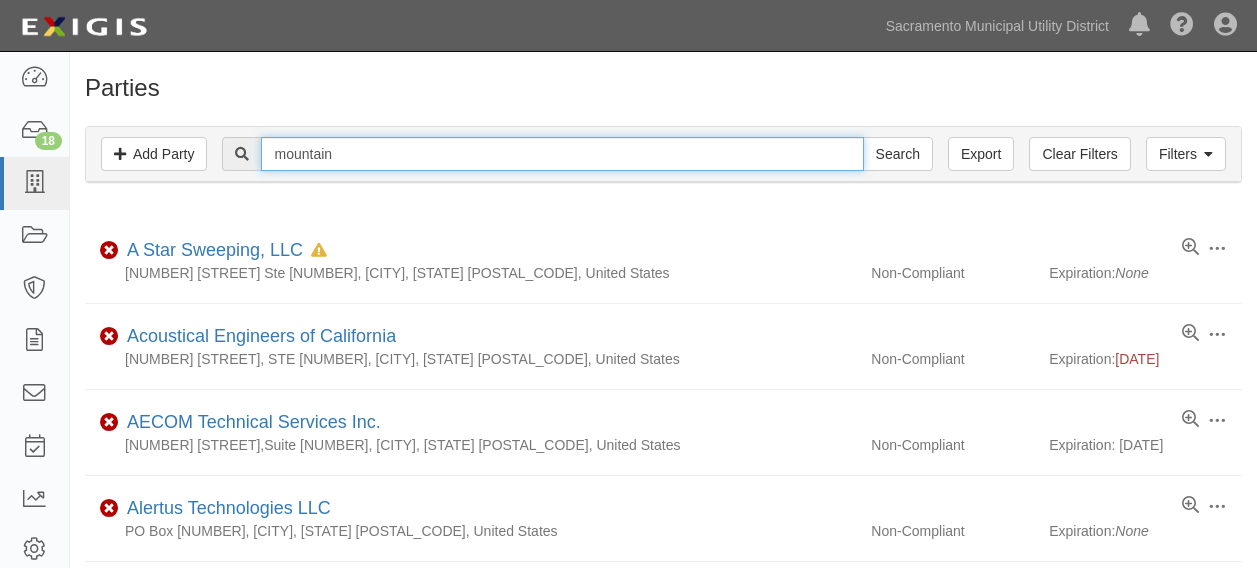 type on "mountain" 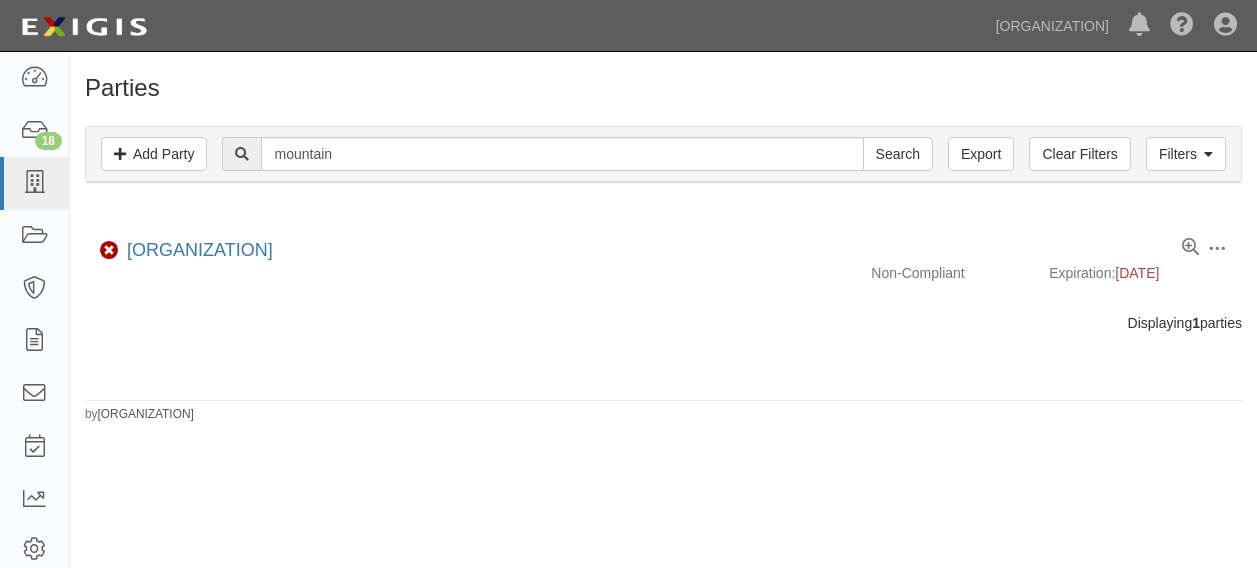 scroll, scrollTop: 0, scrollLeft: 0, axis: both 